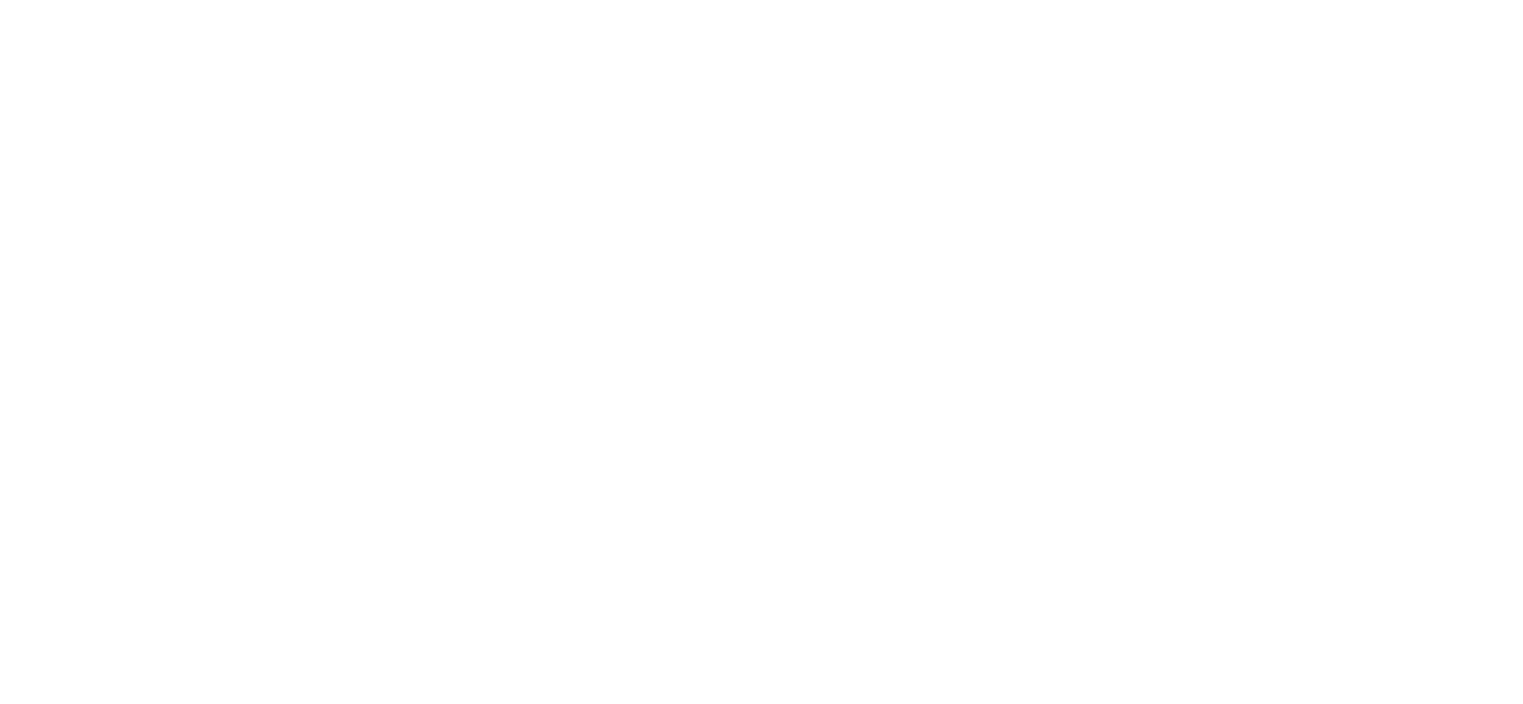 scroll, scrollTop: 0, scrollLeft: 0, axis: both 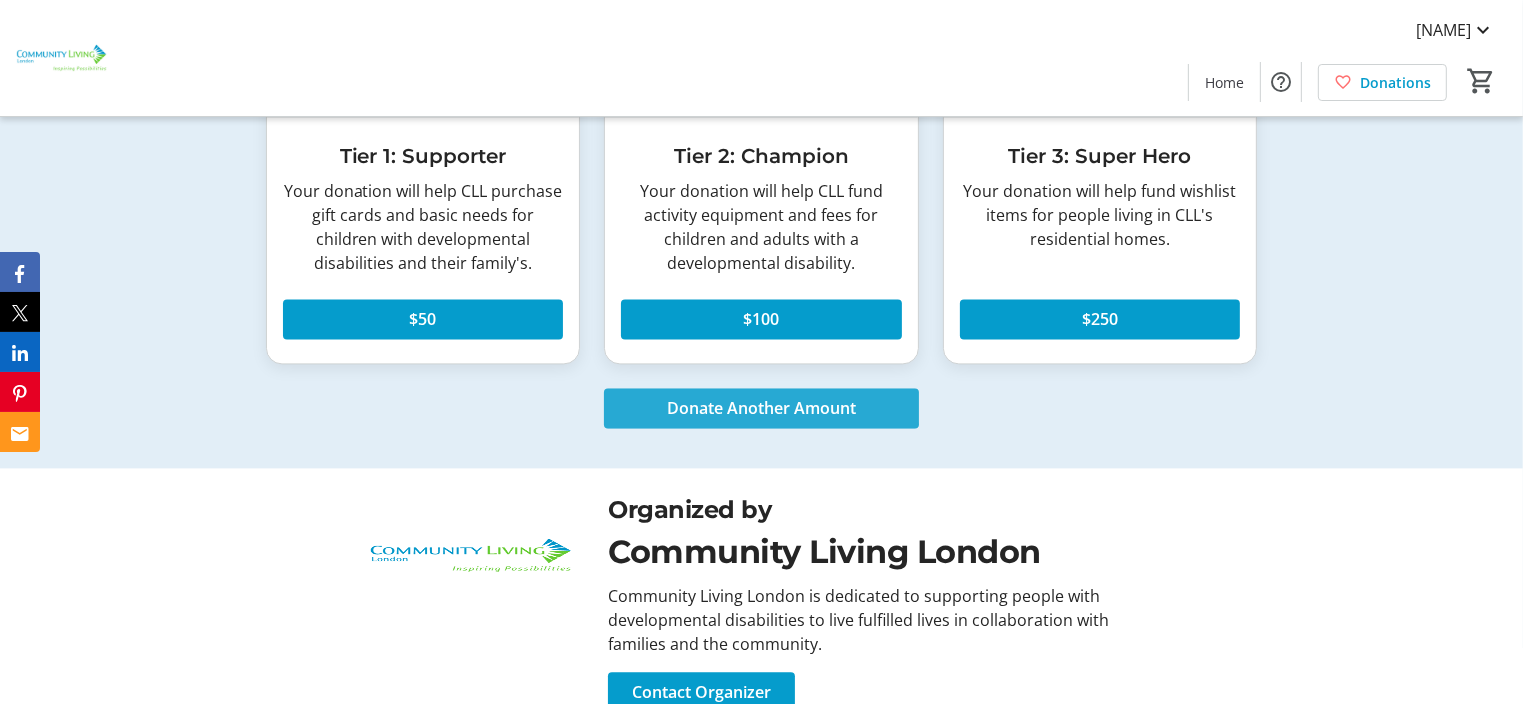 click on "Donate Another Amount" at bounding box center (761, 408) 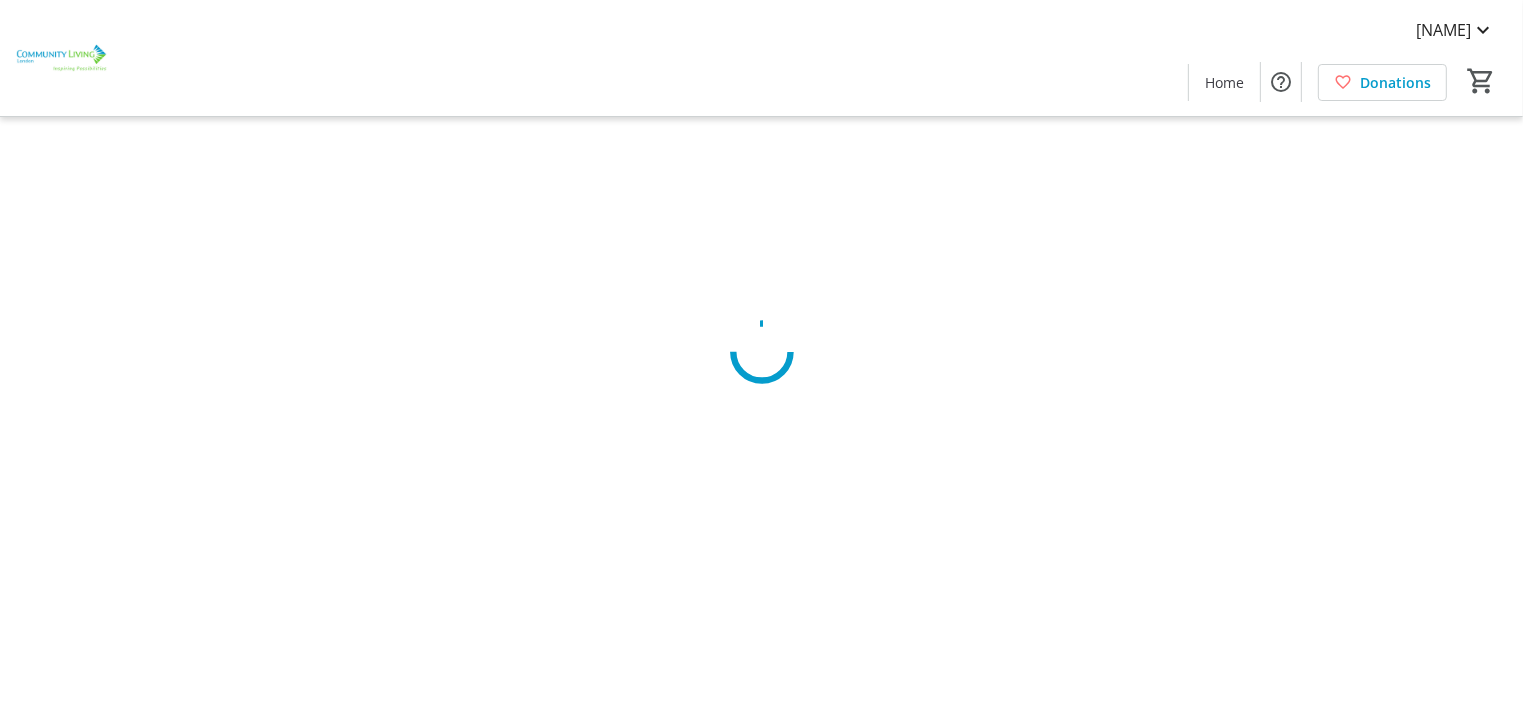 scroll, scrollTop: 0, scrollLeft: 0, axis: both 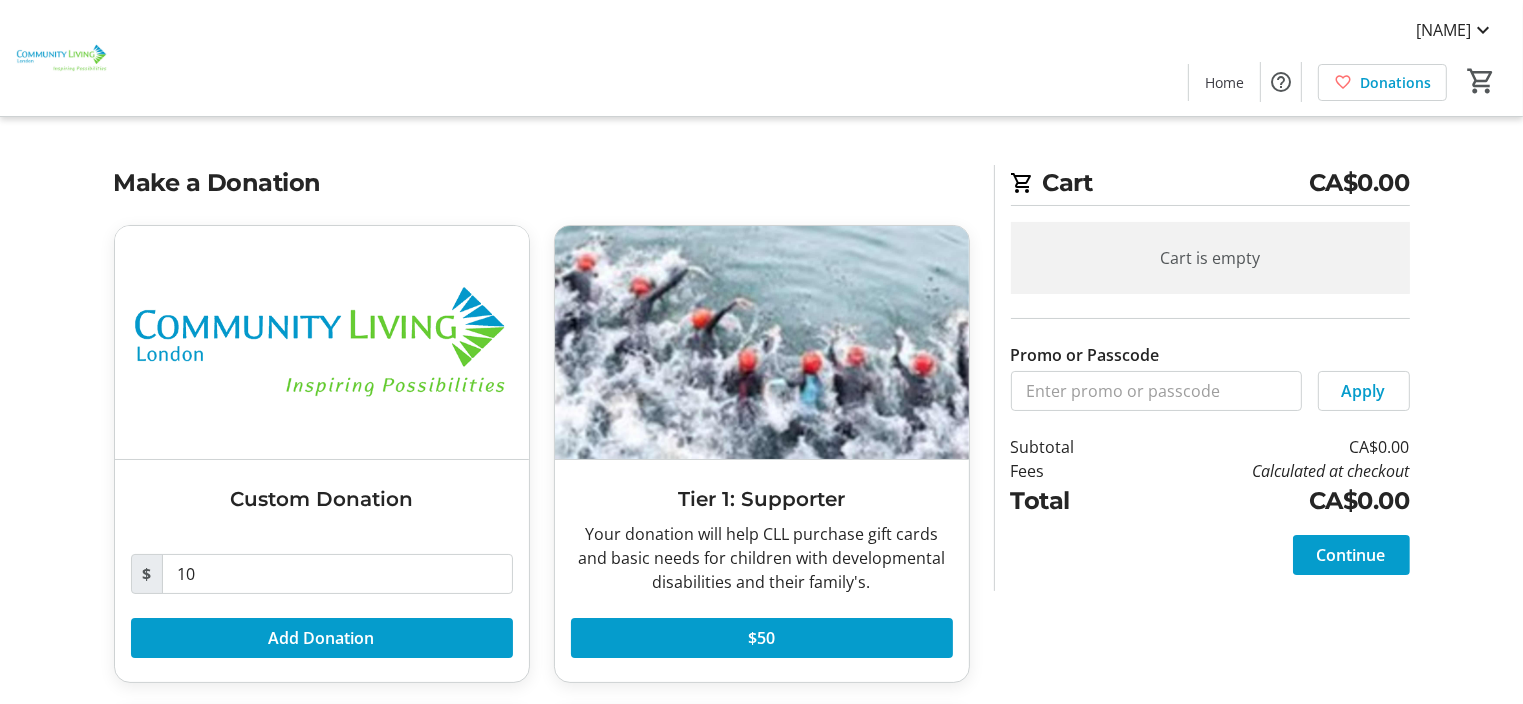 click on "Custom Donation  $ 10  Add Donation" 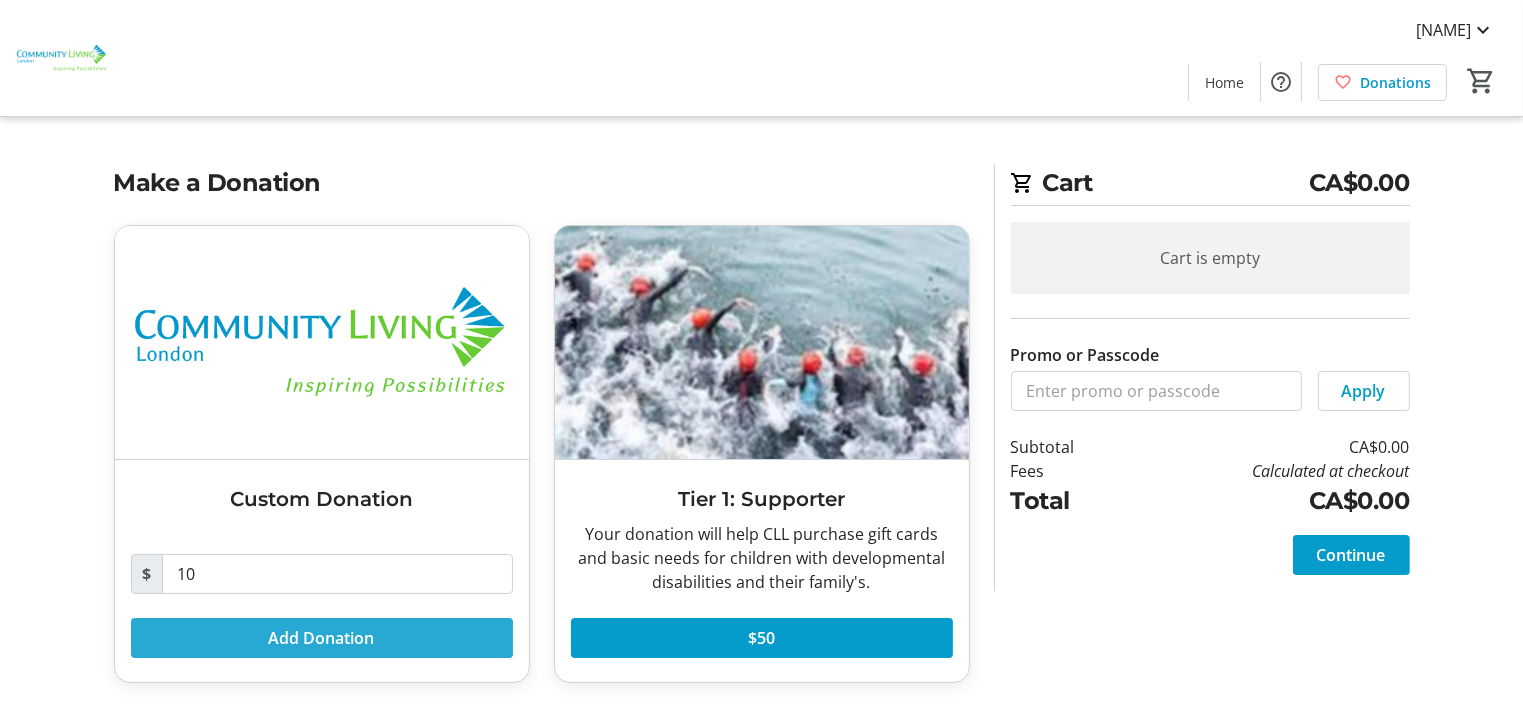 click on "Add Donation" 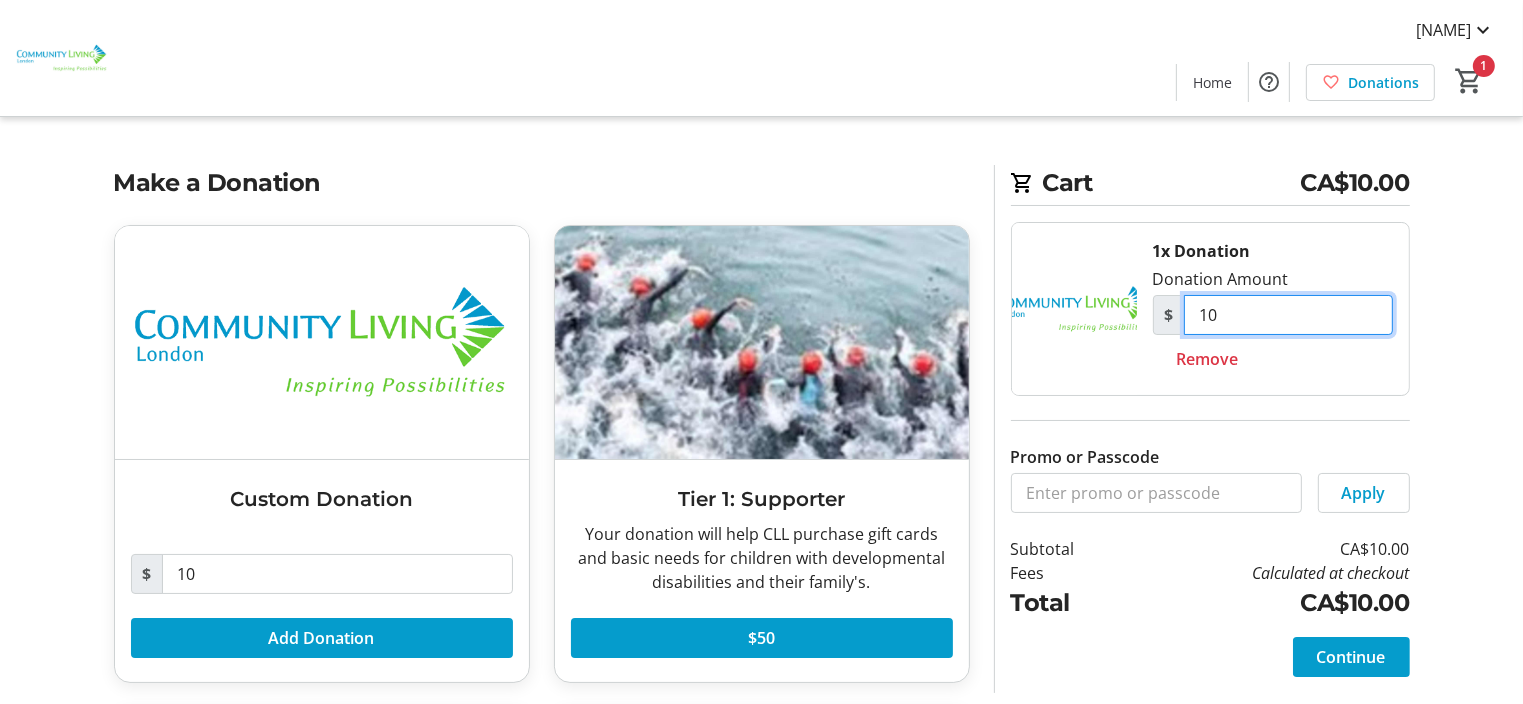click on "10" at bounding box center [1288, 315] 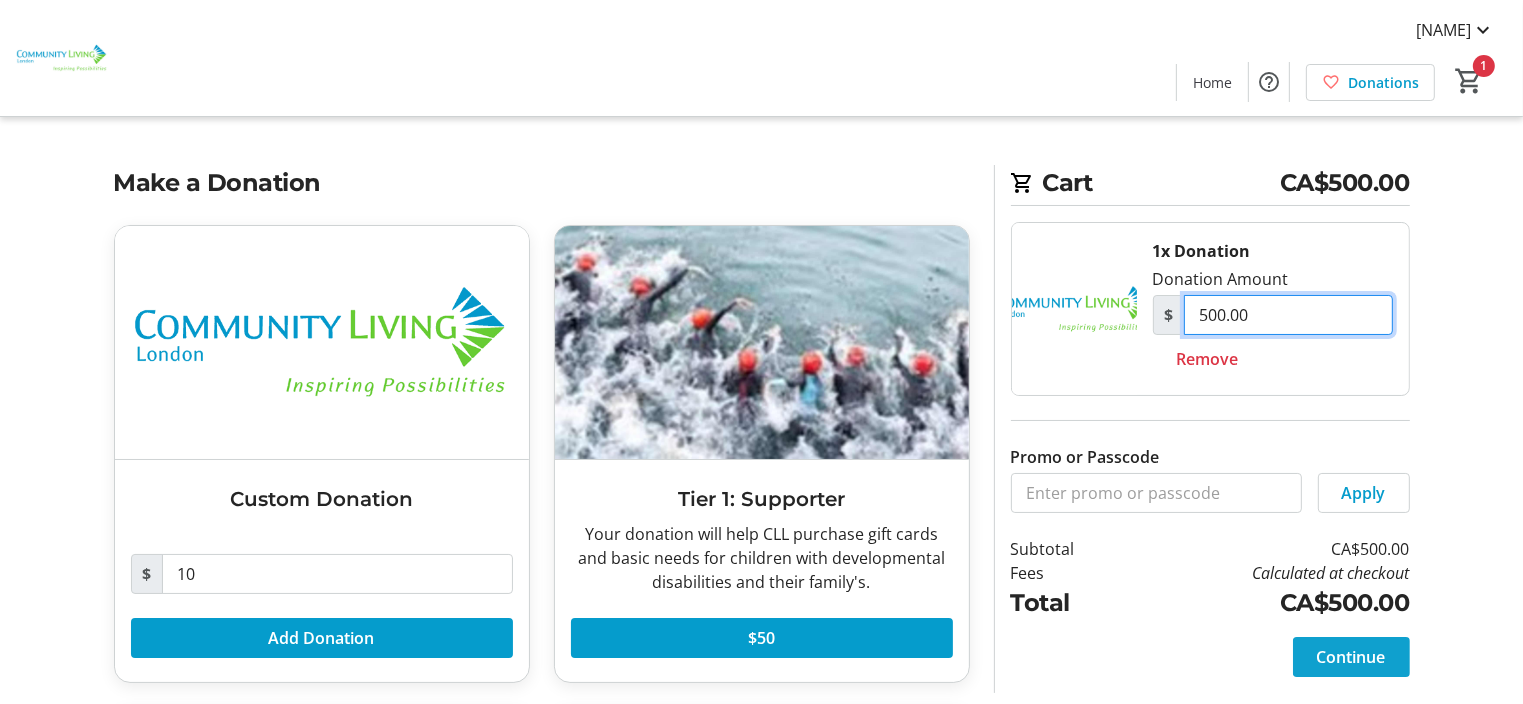 type on "500.00" 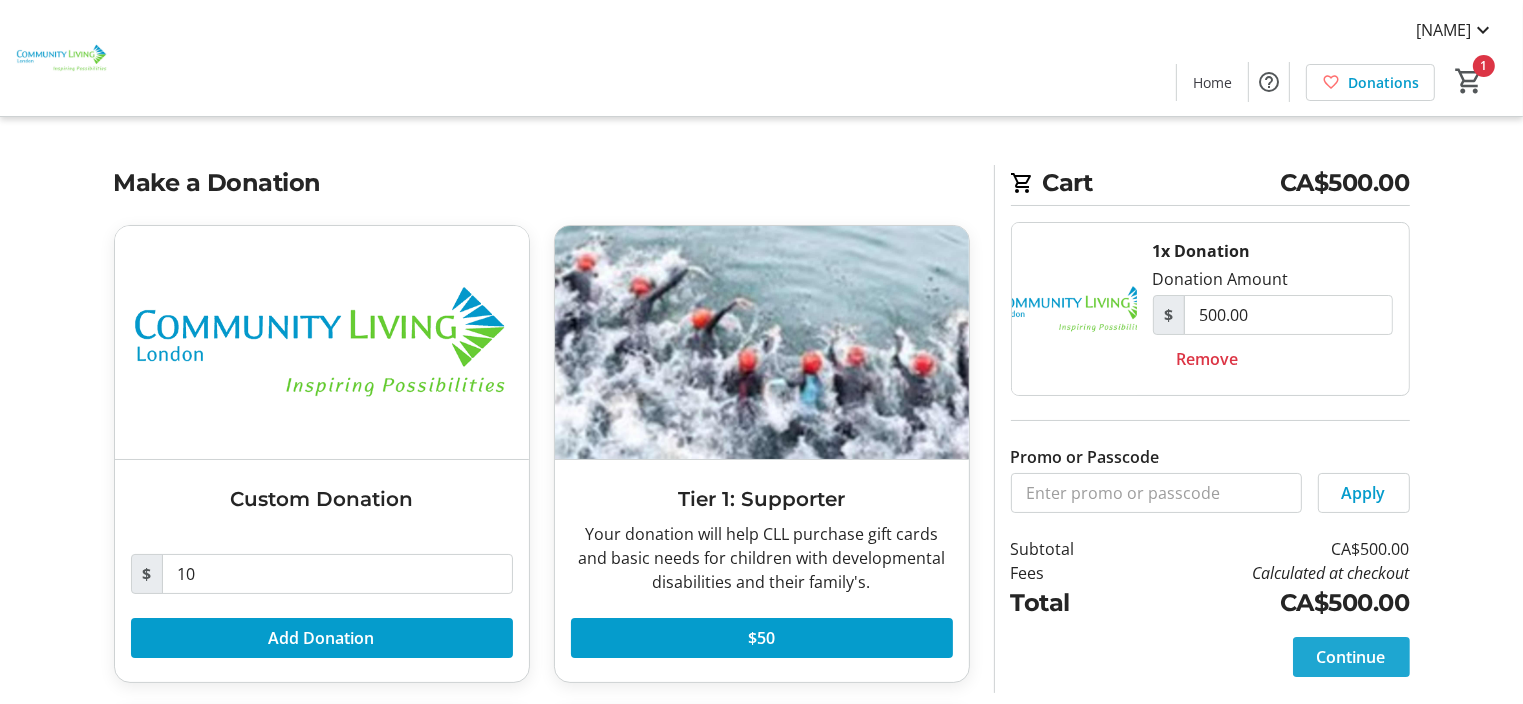 click on "Continue" 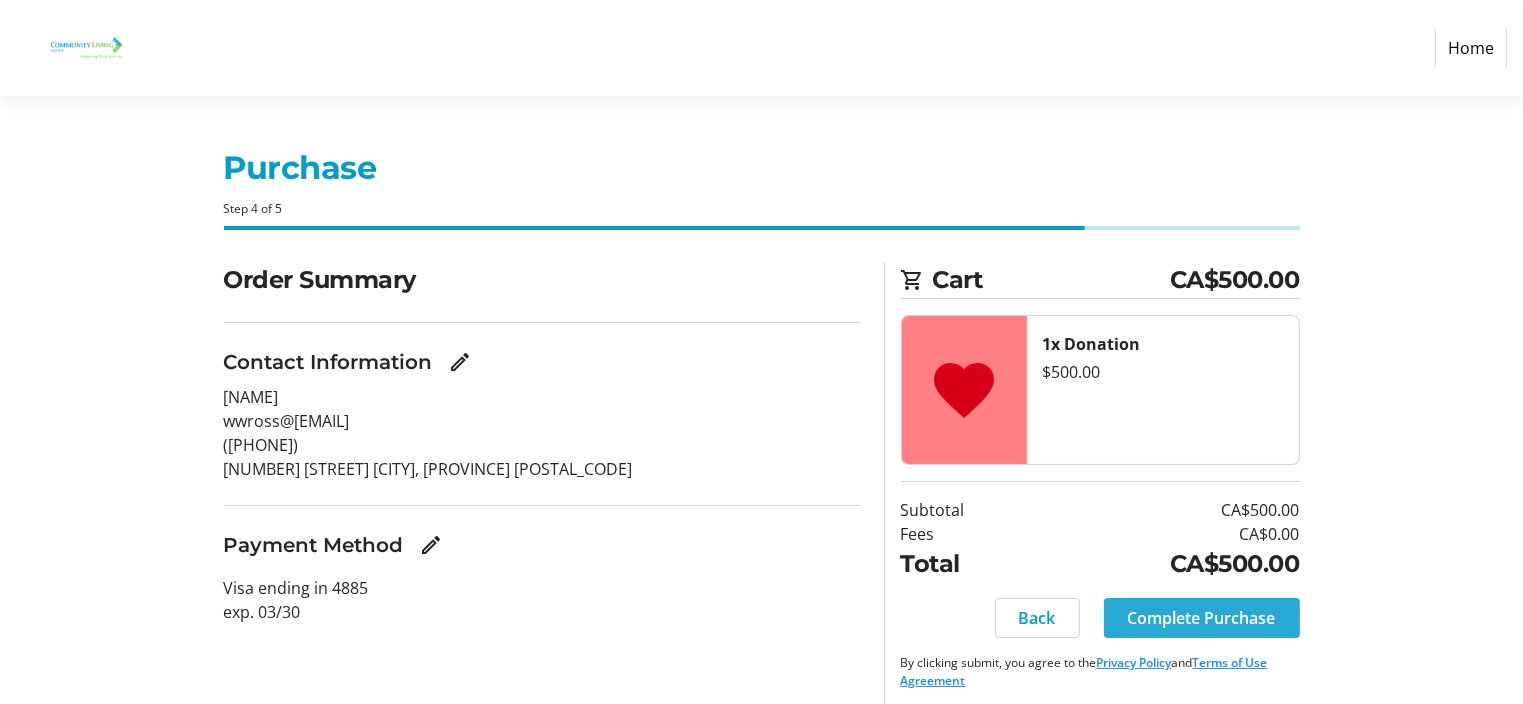 click on "Complete Purchase" 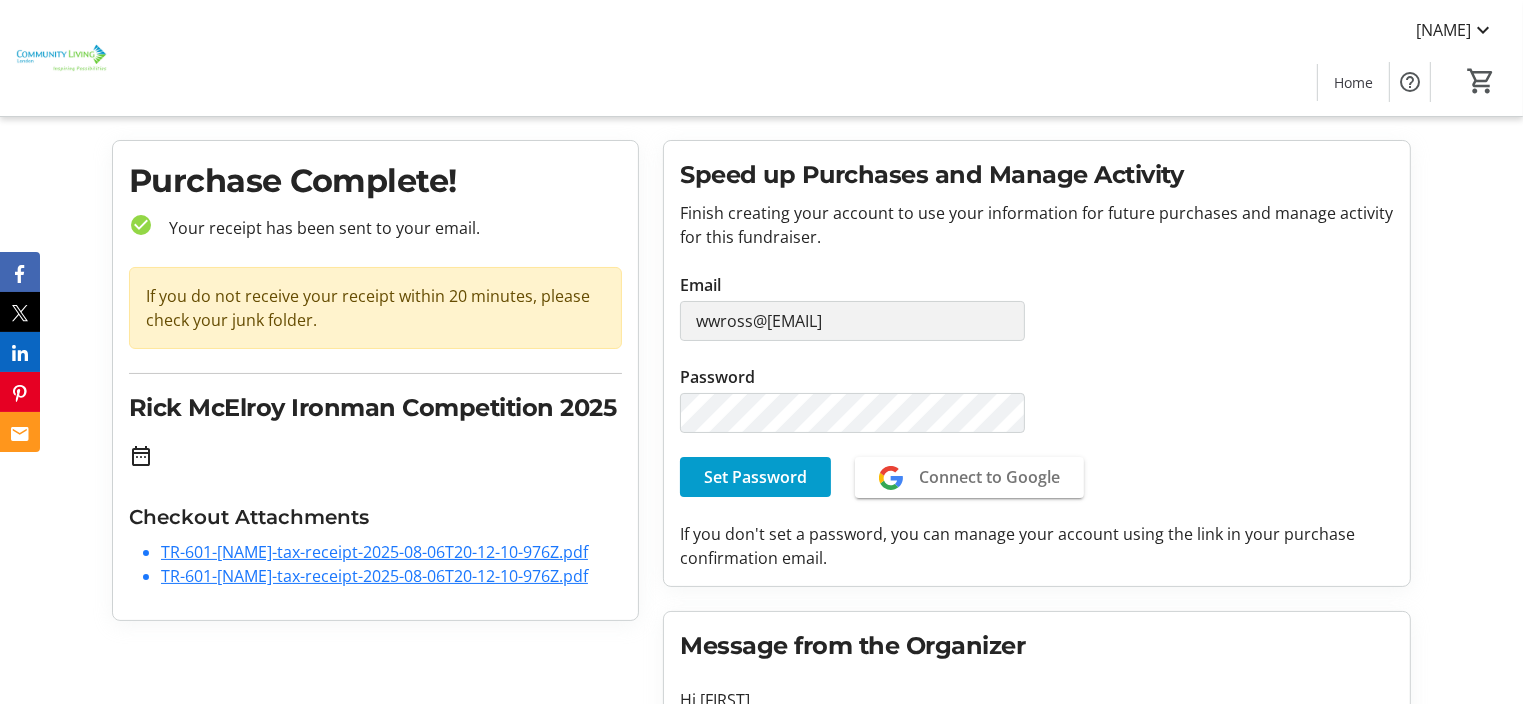 scroll, scrollTop: 0, scrollLeft: 0, axis: both 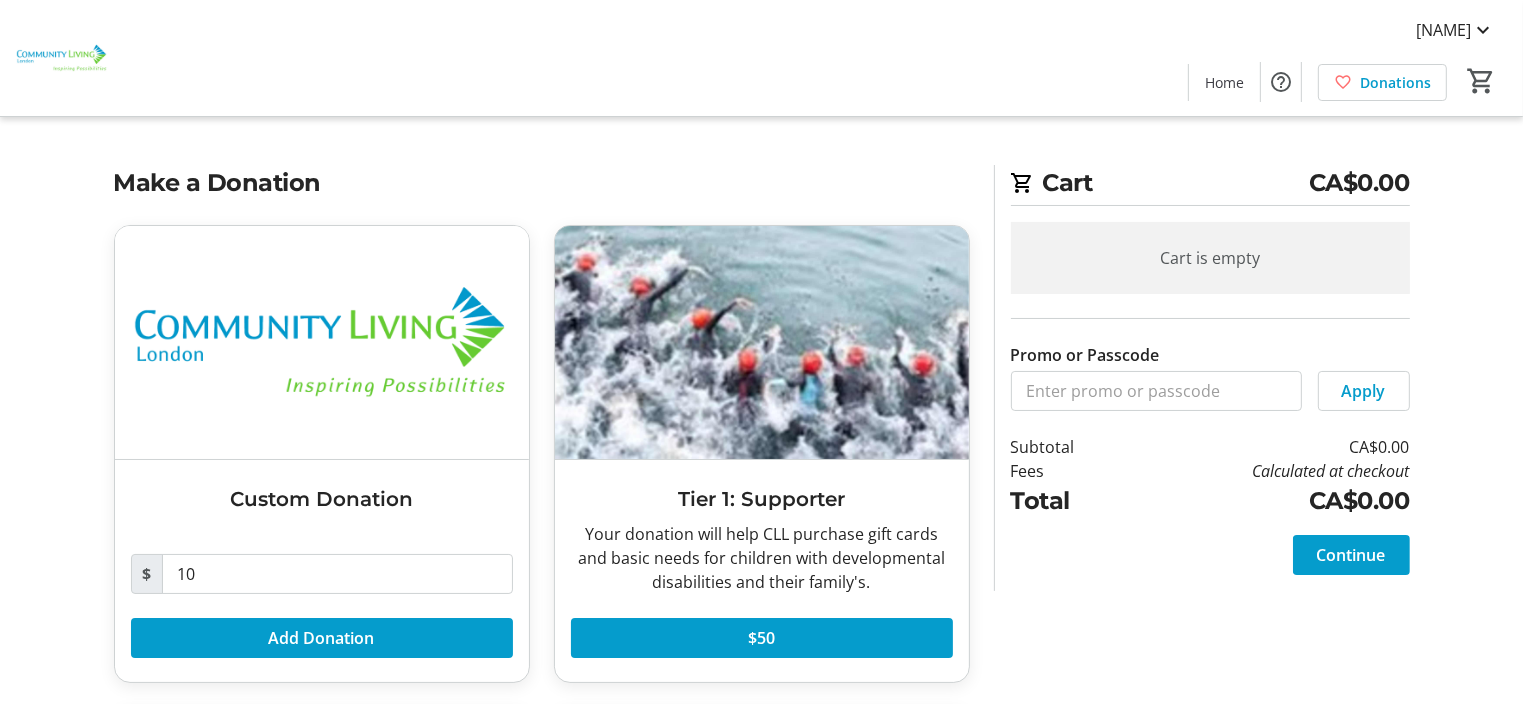 click on "Custom Donation" at bounding box center [322, 499] 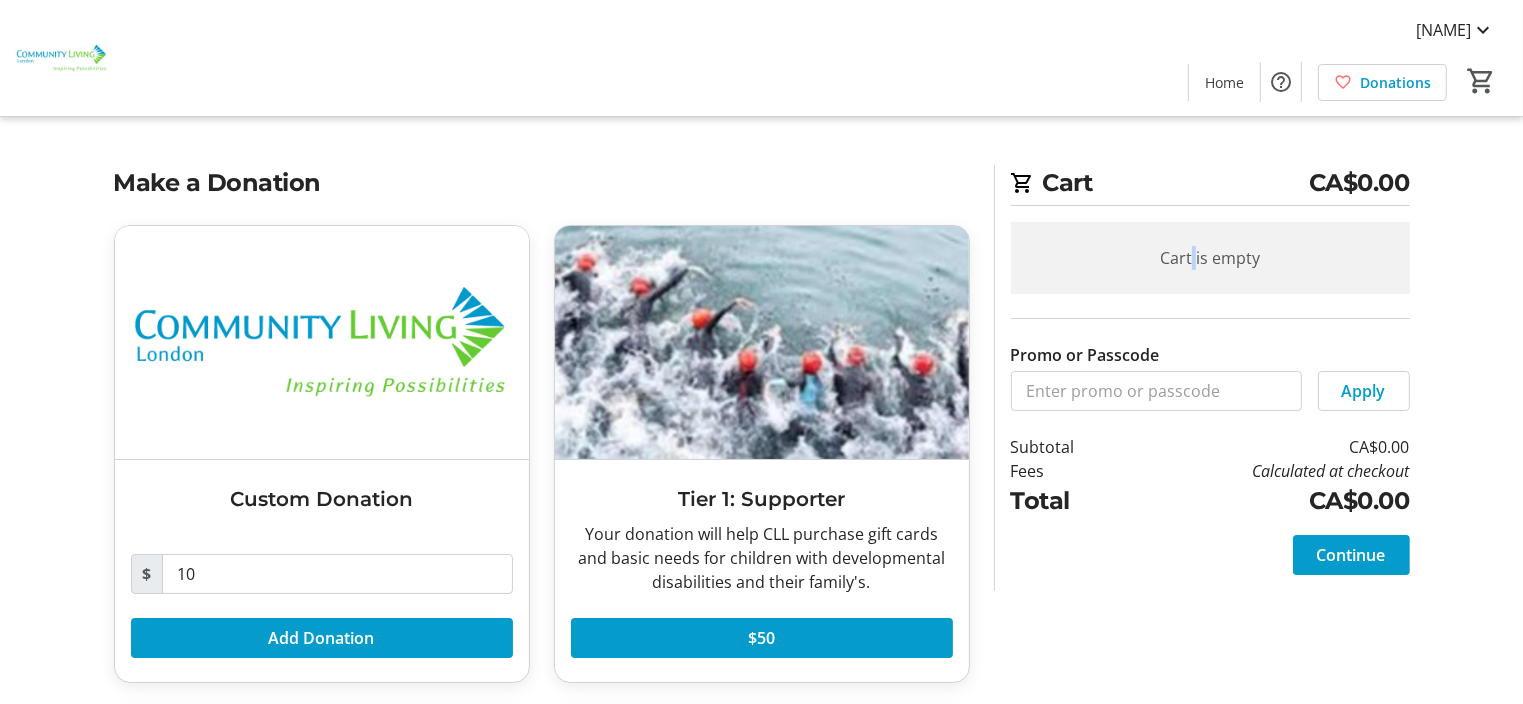 drag, startPoint x: 1196, startPoint y: 241, endPoint x: 1180, endPoint y: 237, distance: 16.492422 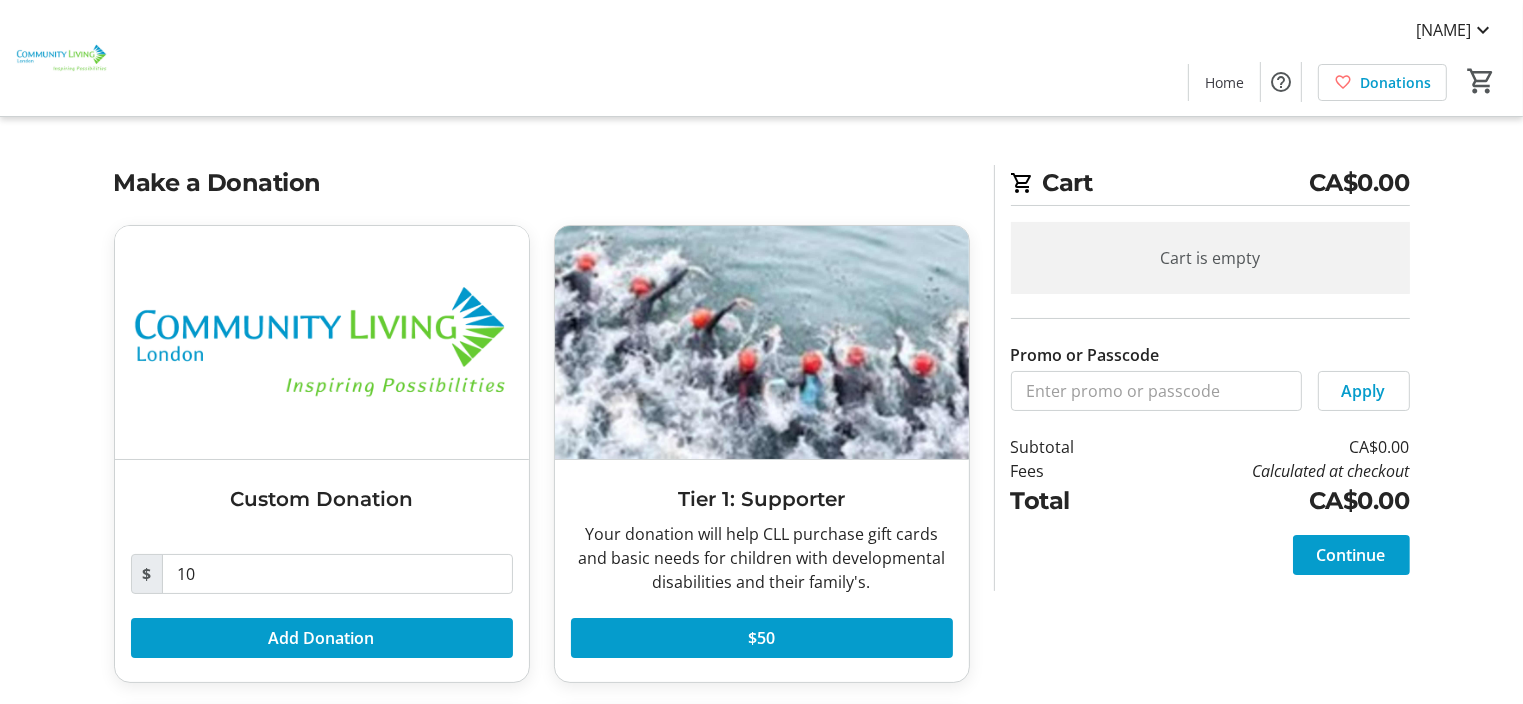 click on "Cart is empty" 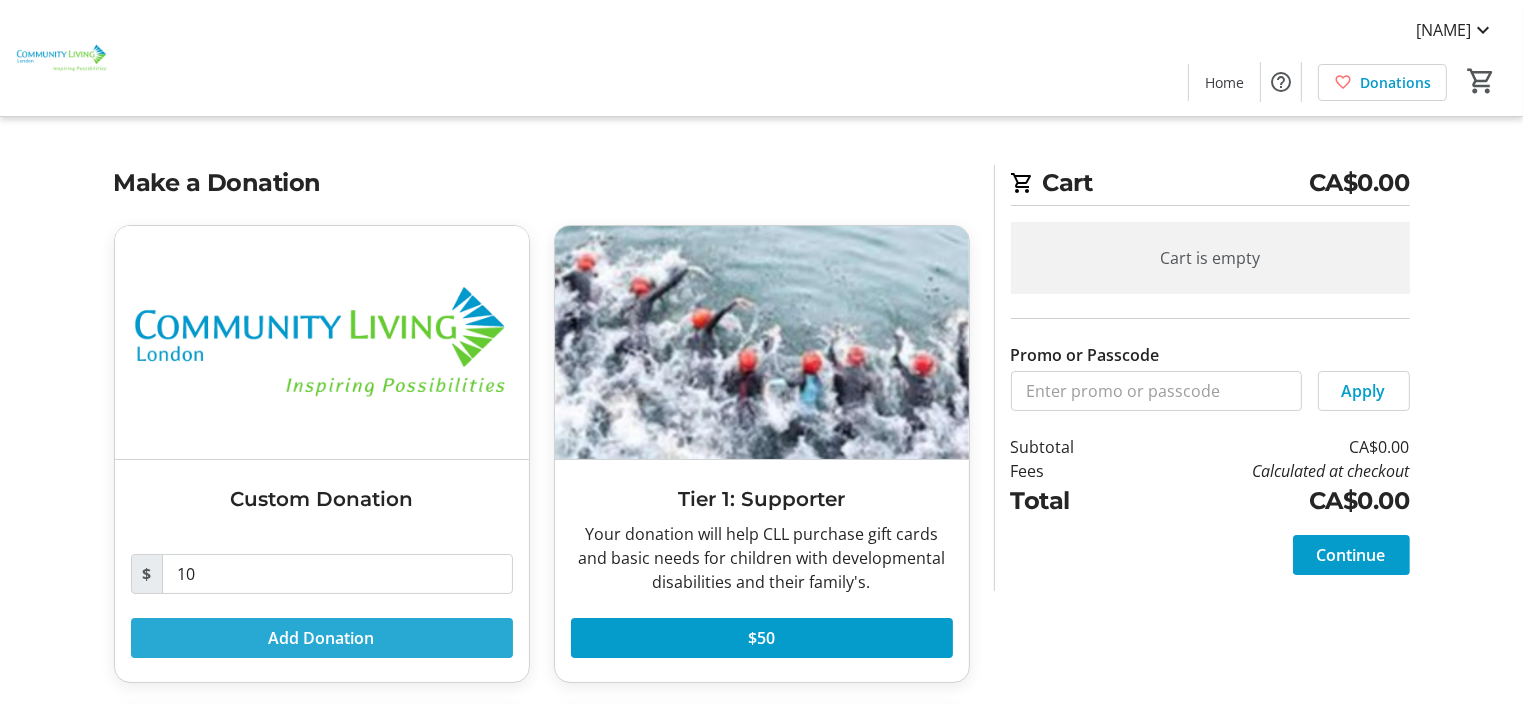 click on "Add Donation" 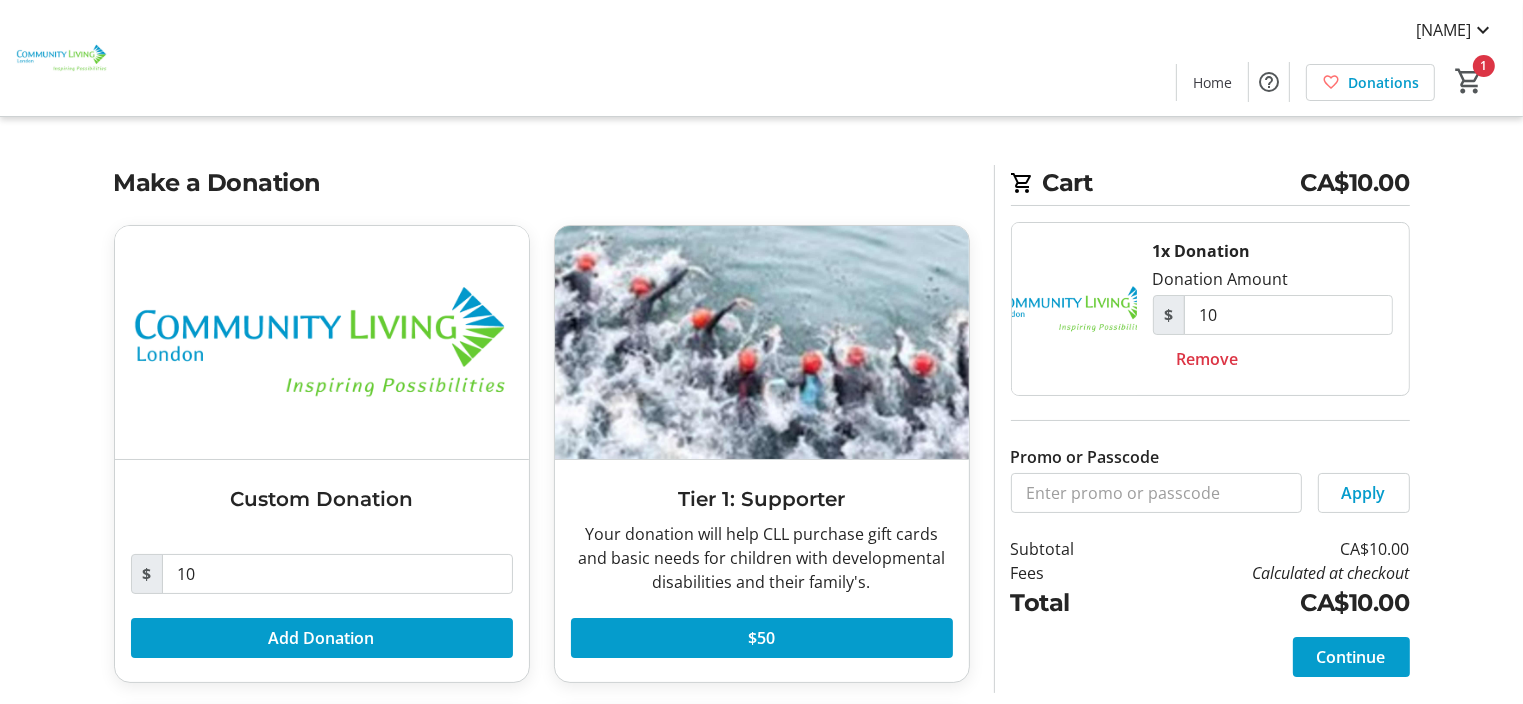 click on "Cart CA$10.00  1x Donation  Donation Amount $ 10 Remove Promo or Passcode  Apply  Subtotal  CA$10.00  Fees  Calculated at checkout  Total  CA$10.00   Close     Make a Donation   Custom Donation  $ 10  Add Donation  Tier 1: Supporter Your donation will help CLL purchase gift cards and basic needs for children with developmental disabilities and their family's.   Read more  Your donation will help CLL purchase gift cards and basic needs for children with developmental disabilities and their family's.   $50  Tier 2: Champion Your donation will help CLL fund activity equipment and fees for children and adults with a developmental disability.   Read more  Your donation will help CLL fund activity equipment and fees for children and adults with a developmental disability.   $100  Tier 3: Super Hero Your donation will help fund wishlist items for people living in CLL's  residential homes.   Read more  Your donation will help fund wishlist items for people living in CLL's  residential homes.   $250   Cart  CA$10.00" 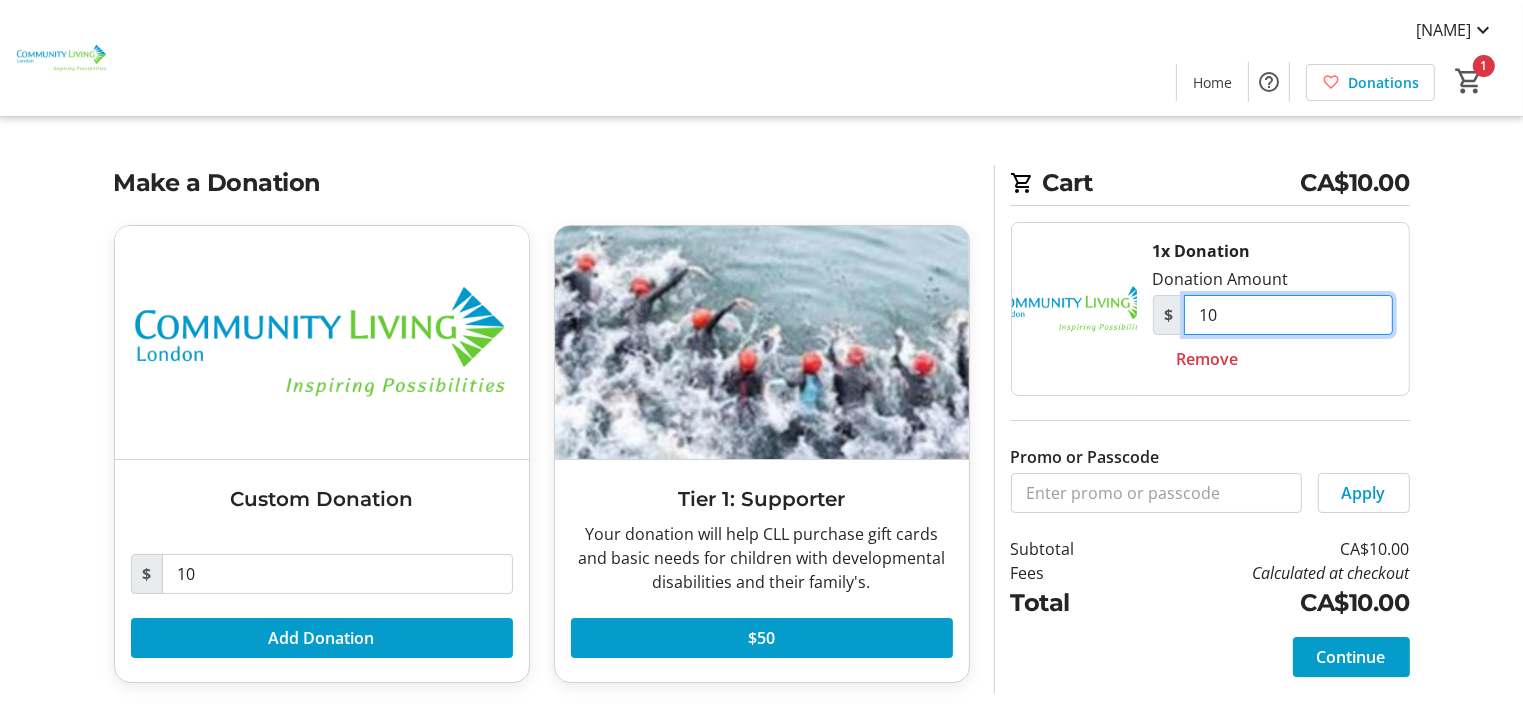 click on "10" at bounding box center [1288, 315] 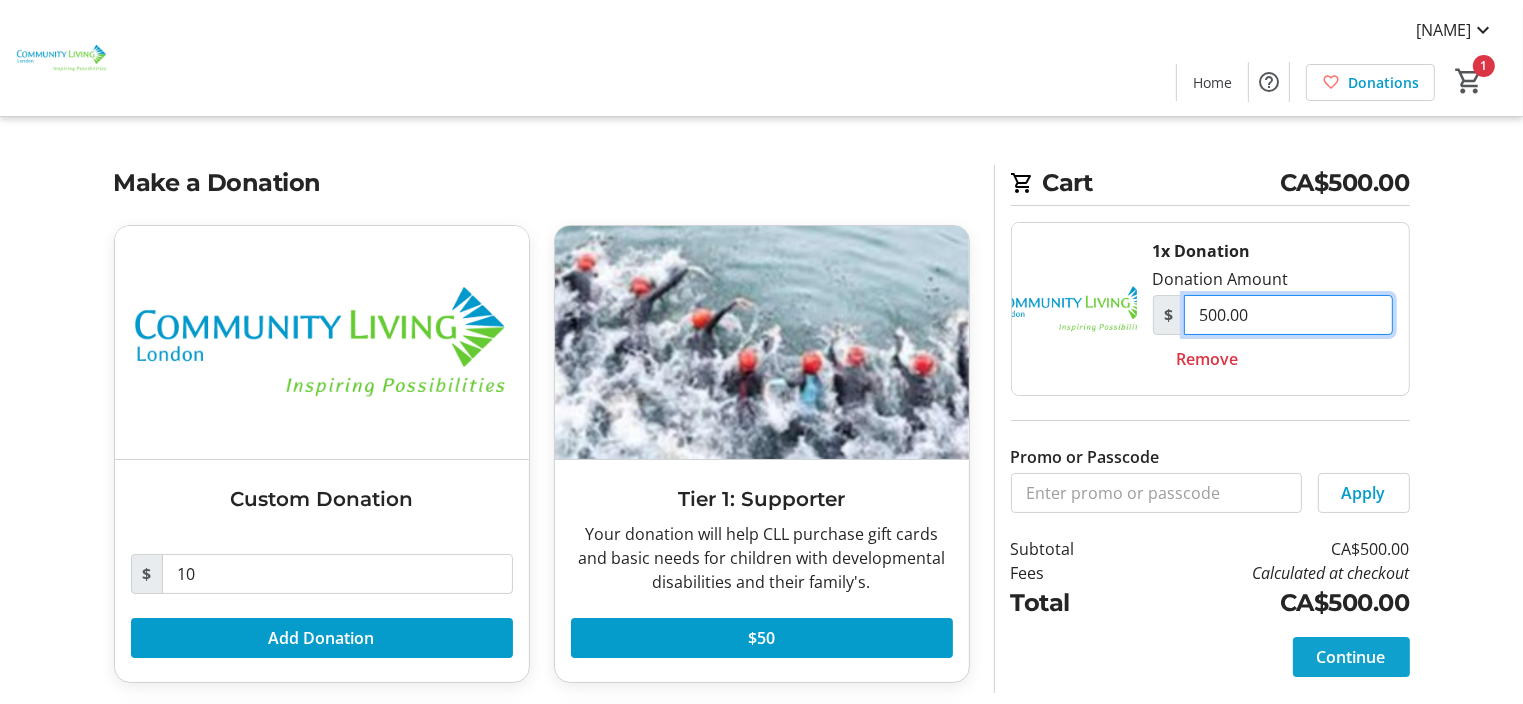 type on "500.00" 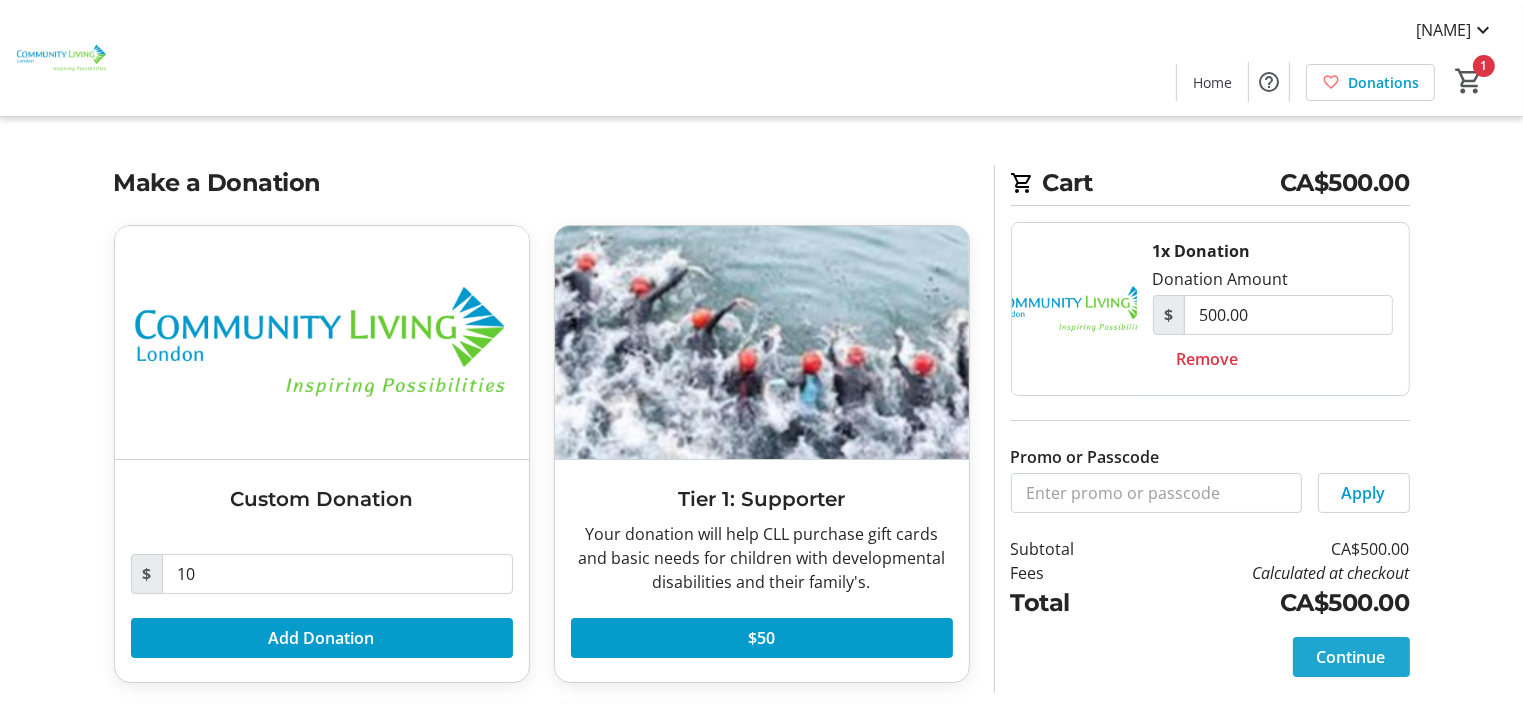 click on "Continue" 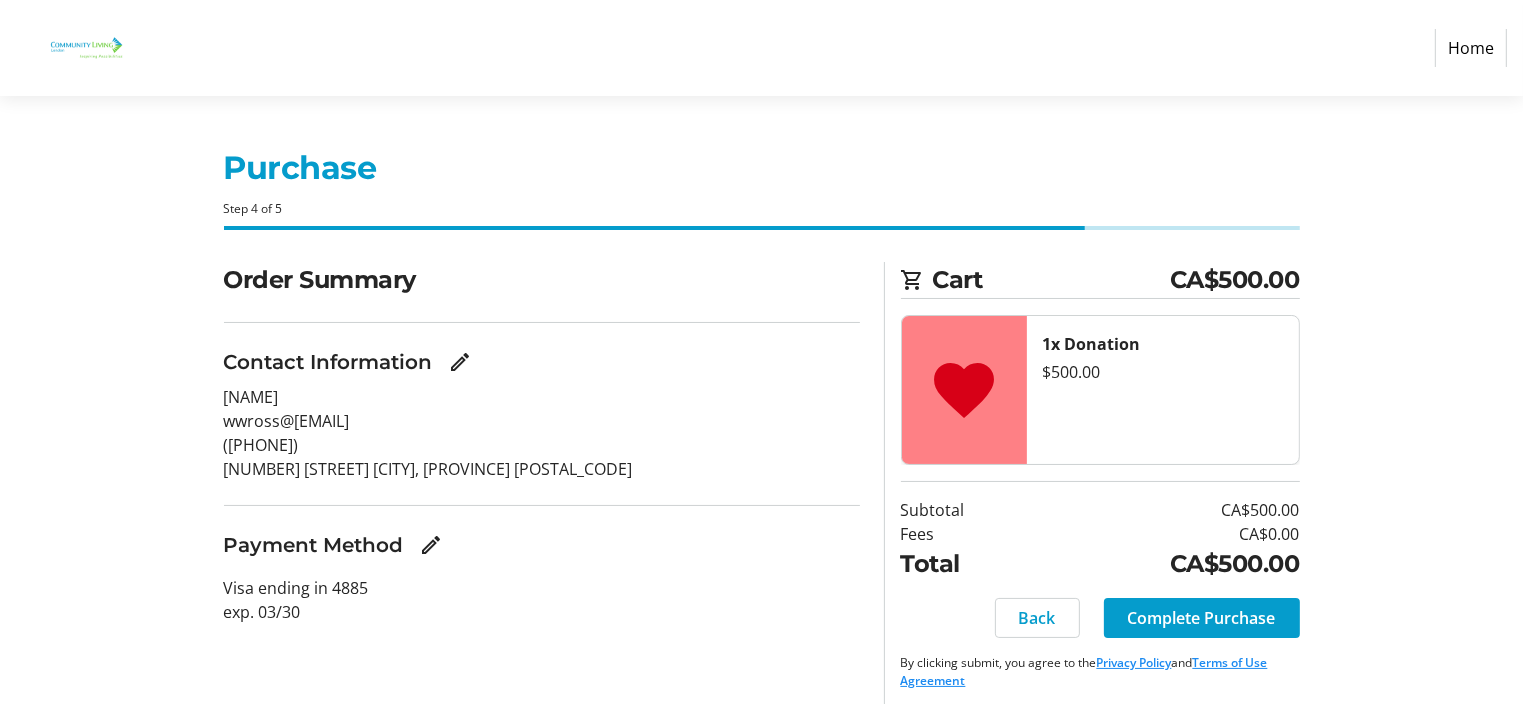 scroll, scrollTop: 9, scrollLeft: 0, axis: vertical 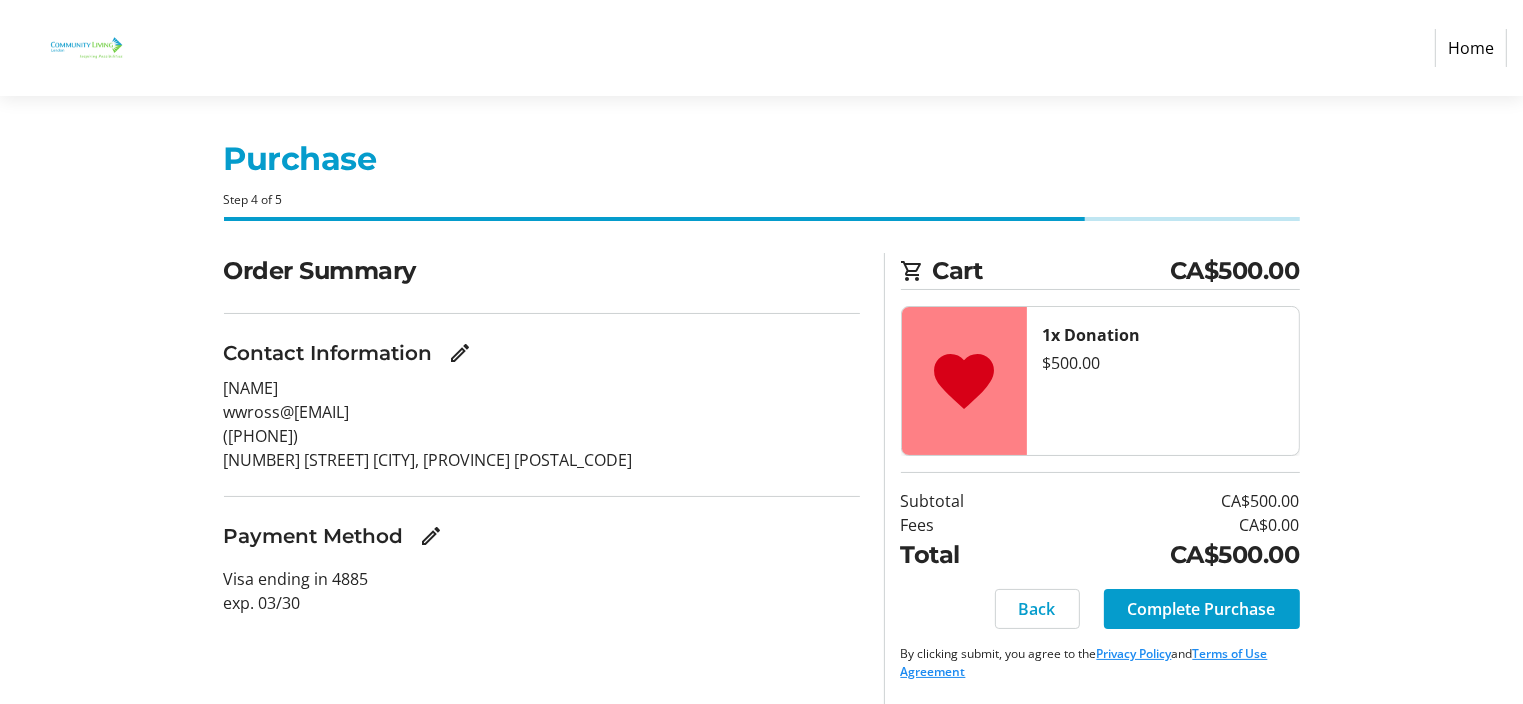 click on "Order Summary Contact Information [FIRST] [LAST] [EMAIL] ([PHONE]) [NUMBER] [STREET]
[CITY], [STATE]
[POSTAL_CODE] Payment Method  Visa ending in 4885  exp. 03/30" 